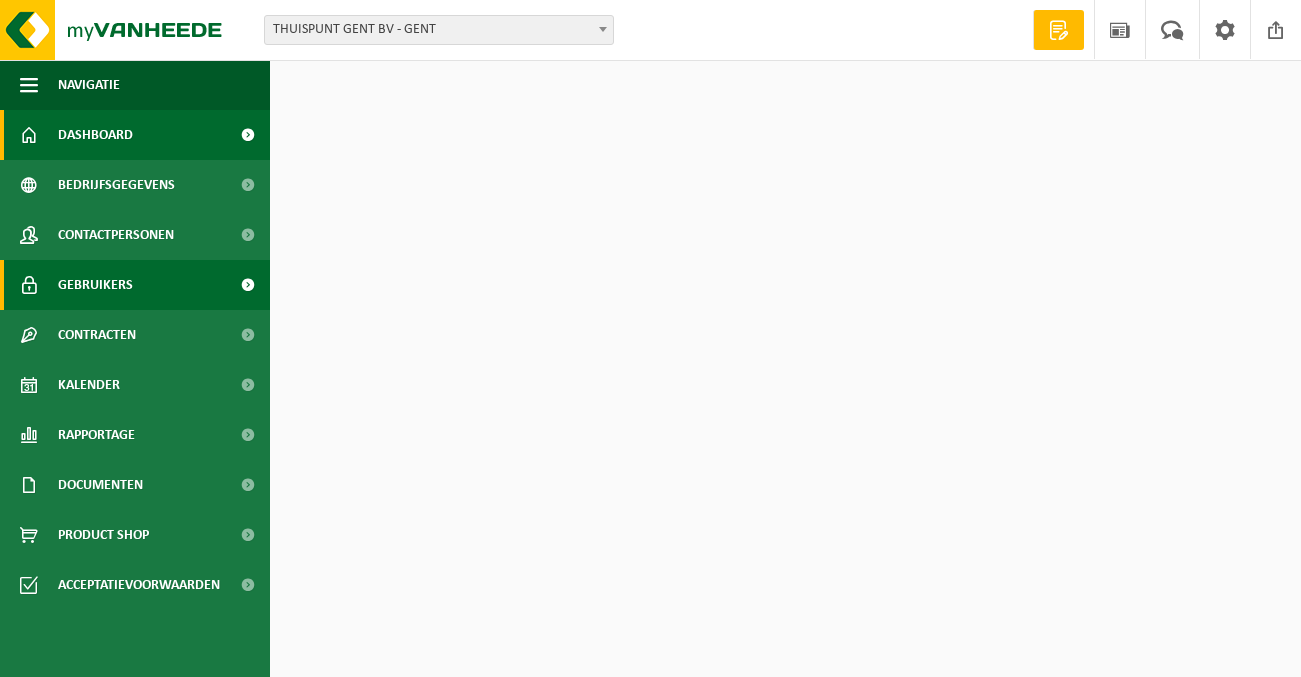scroll, scrollTop: 0, scrollLeft: 0, axis: both 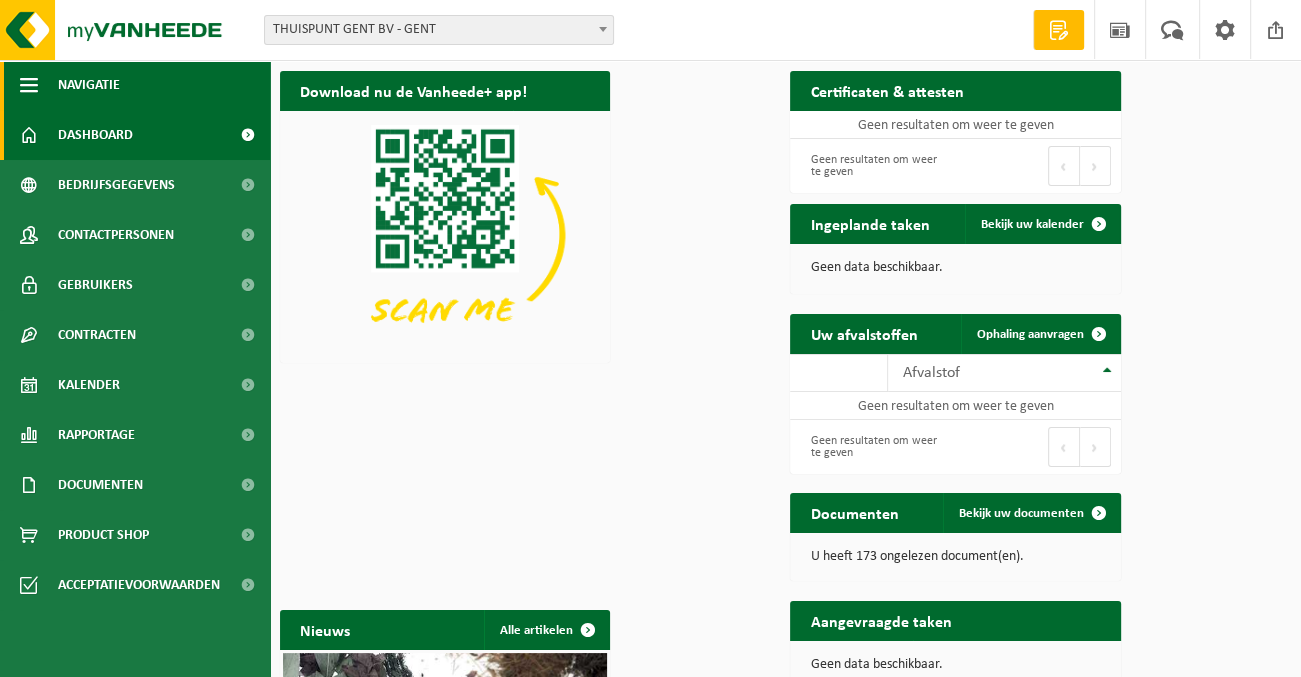 click at bounding box center (29, 85) 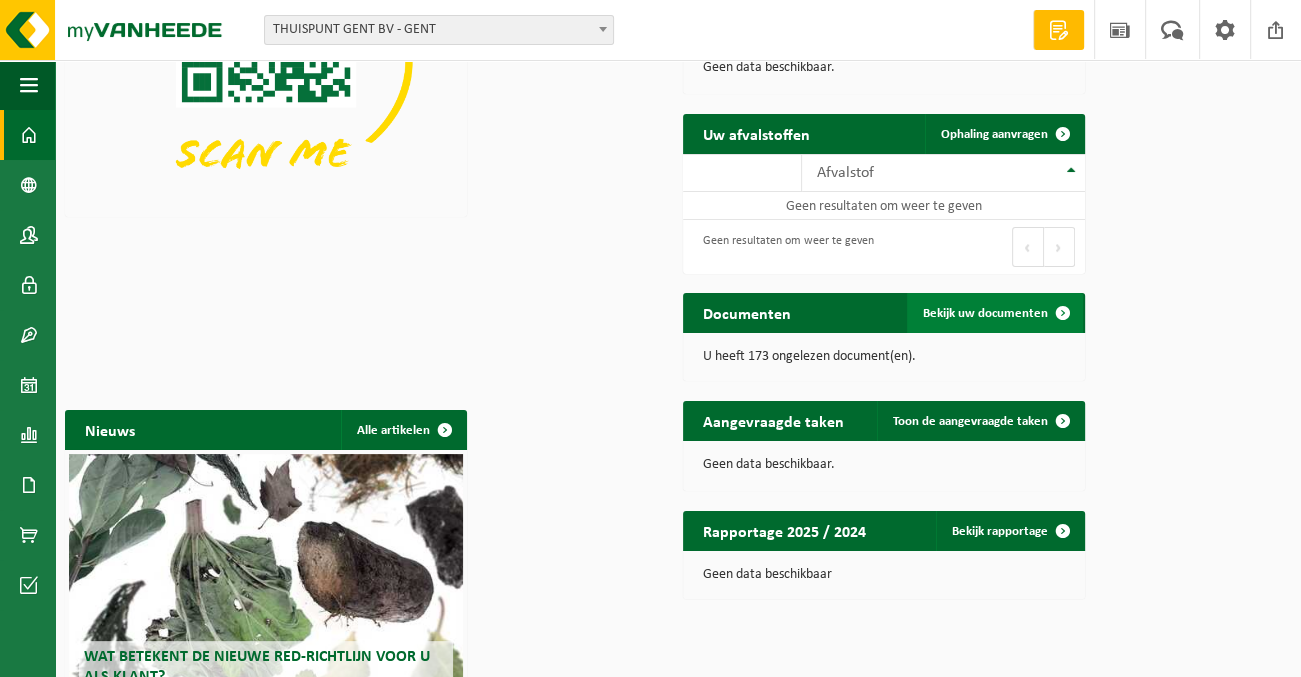 scroll, scrollTop: 100, scrollLeft: 0, axis: vertical 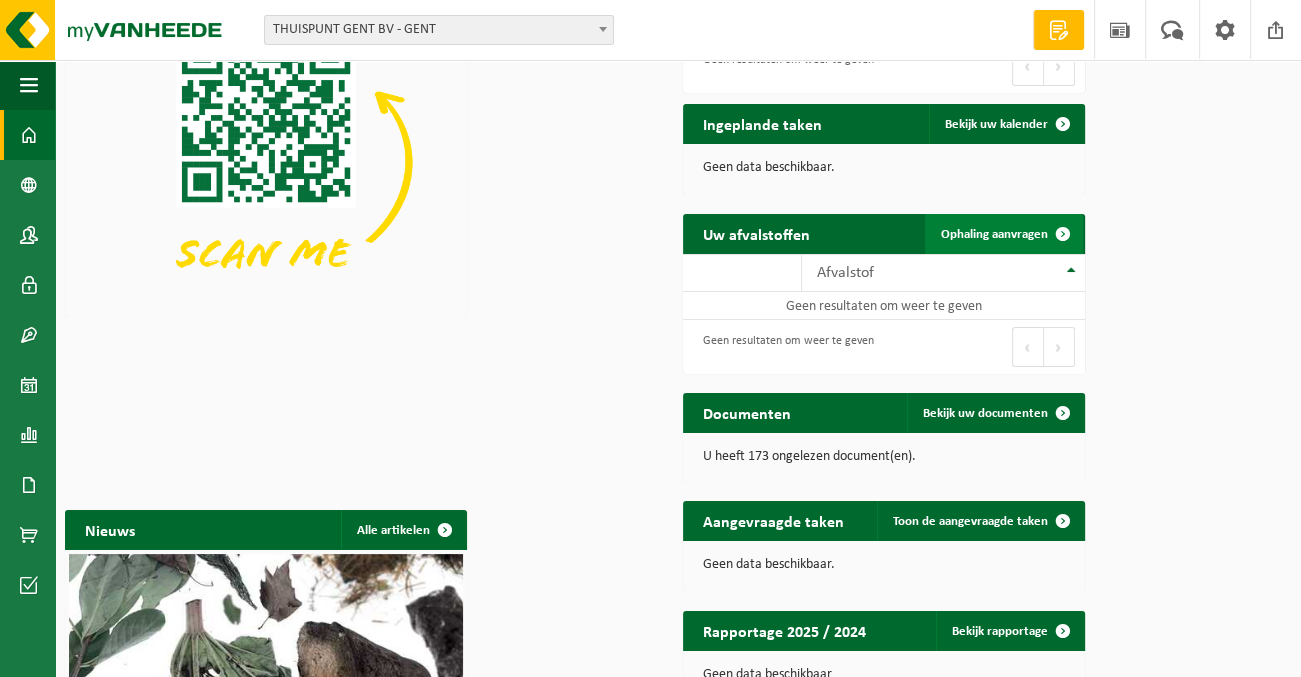 click on "Ophaling aanvragen" at bounding box center [994, 234] 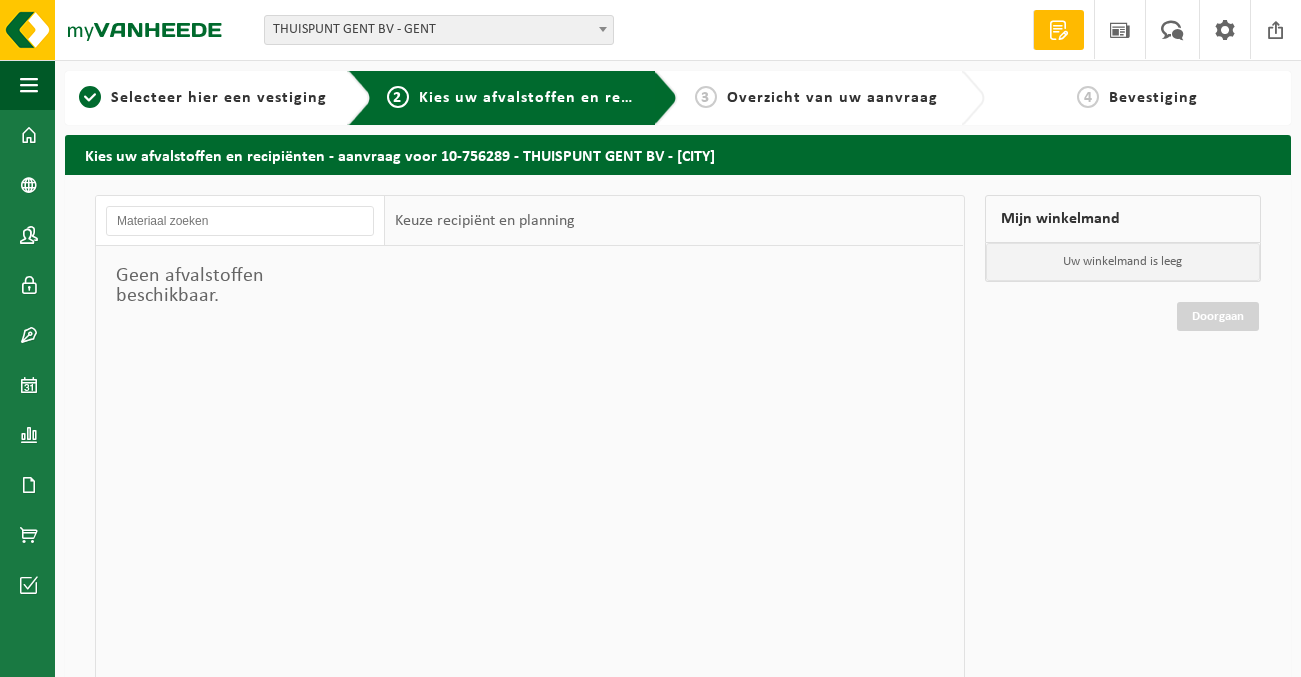 scroll, scrollTop: 0, scrollLeft: 0, axis: both 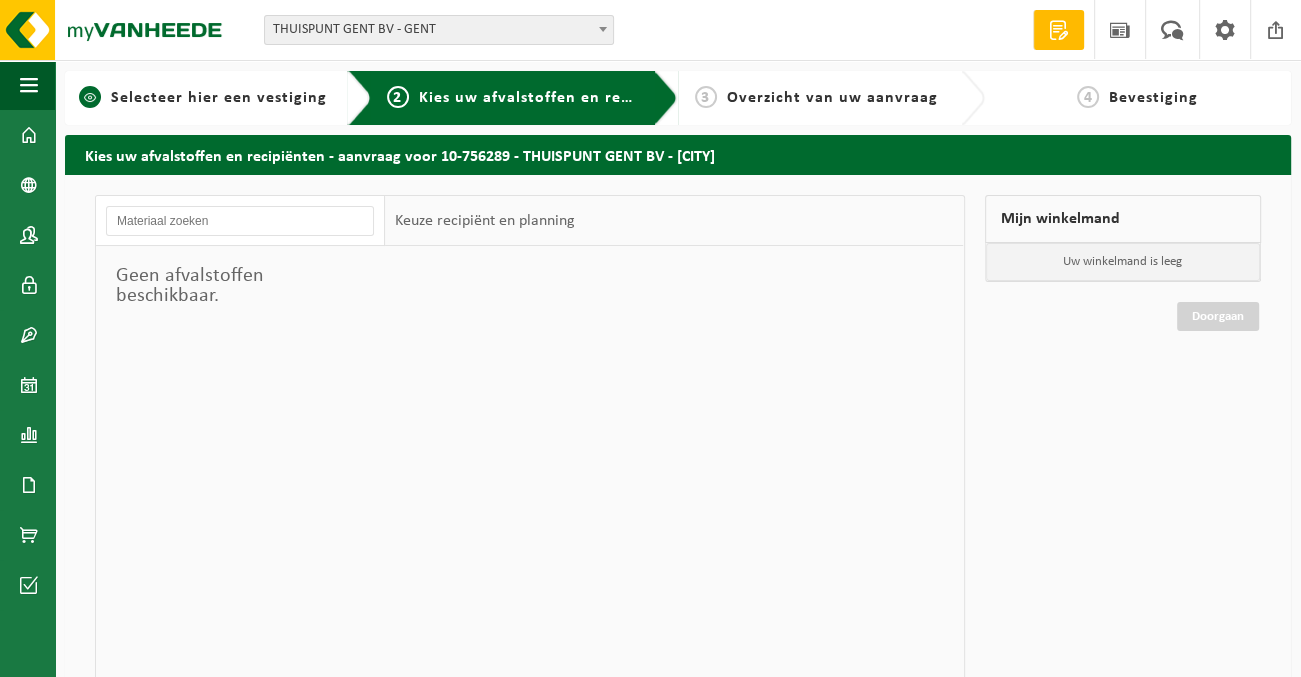 click on "Selecteer hier een vestiging" at bounding box center [219, 98] 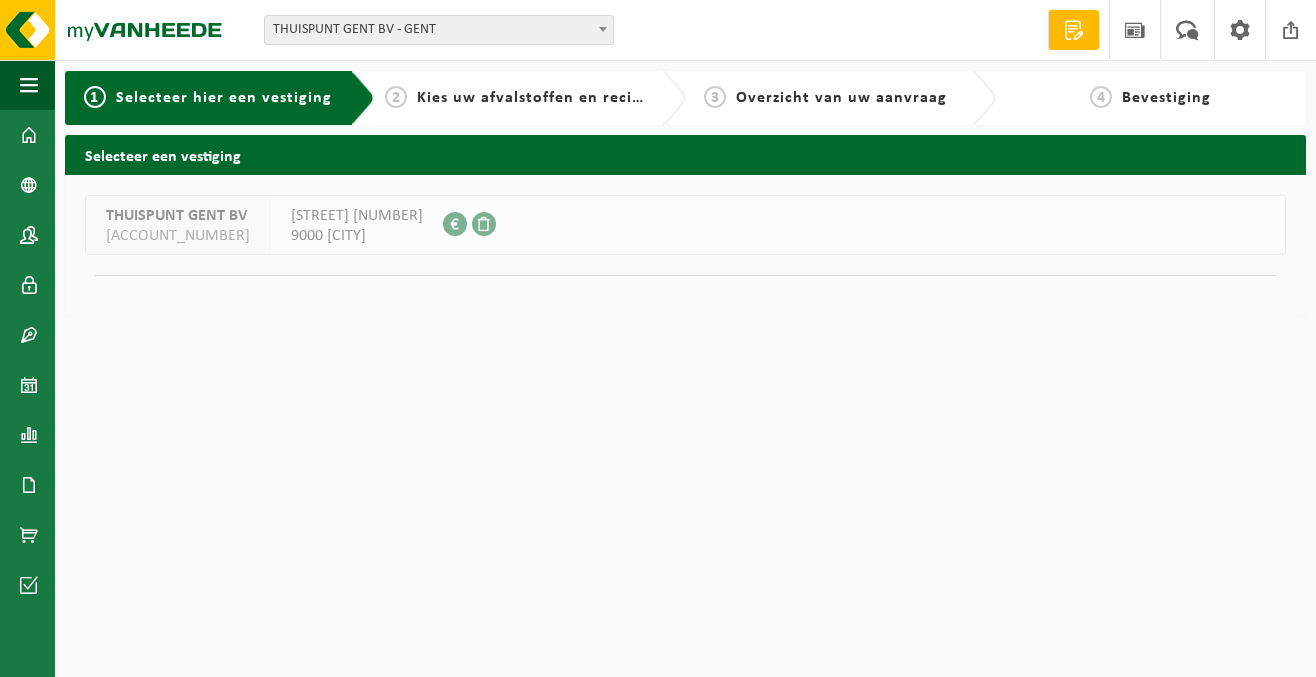 scroll, scrollTop: 0, scrollLeft: 0, axis: both 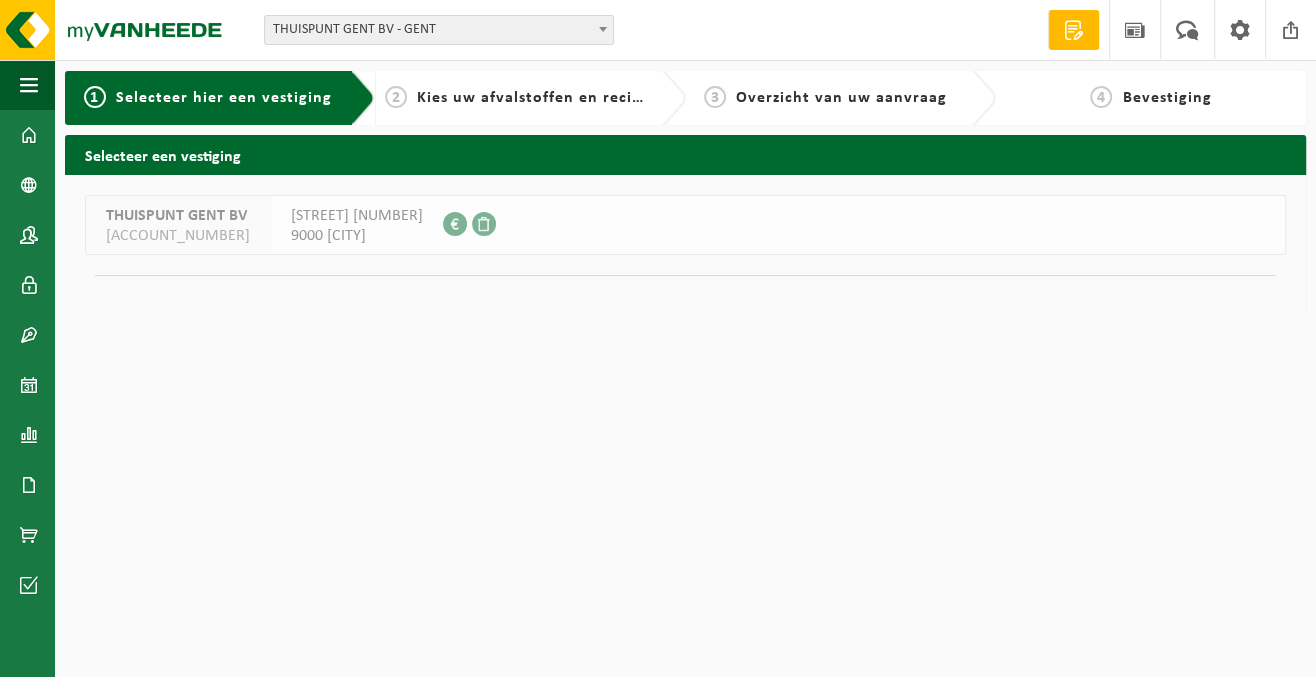 click on "9000 GENT" at bounding box center (357, 236) 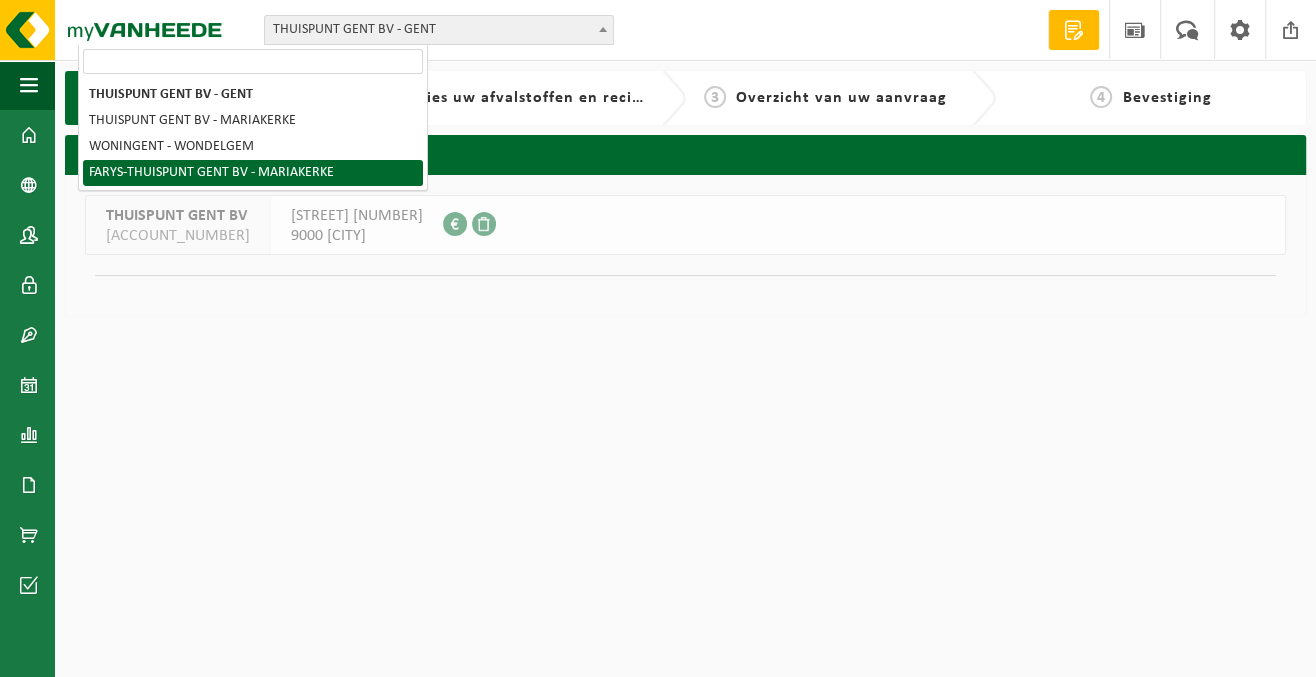 select on "126076" 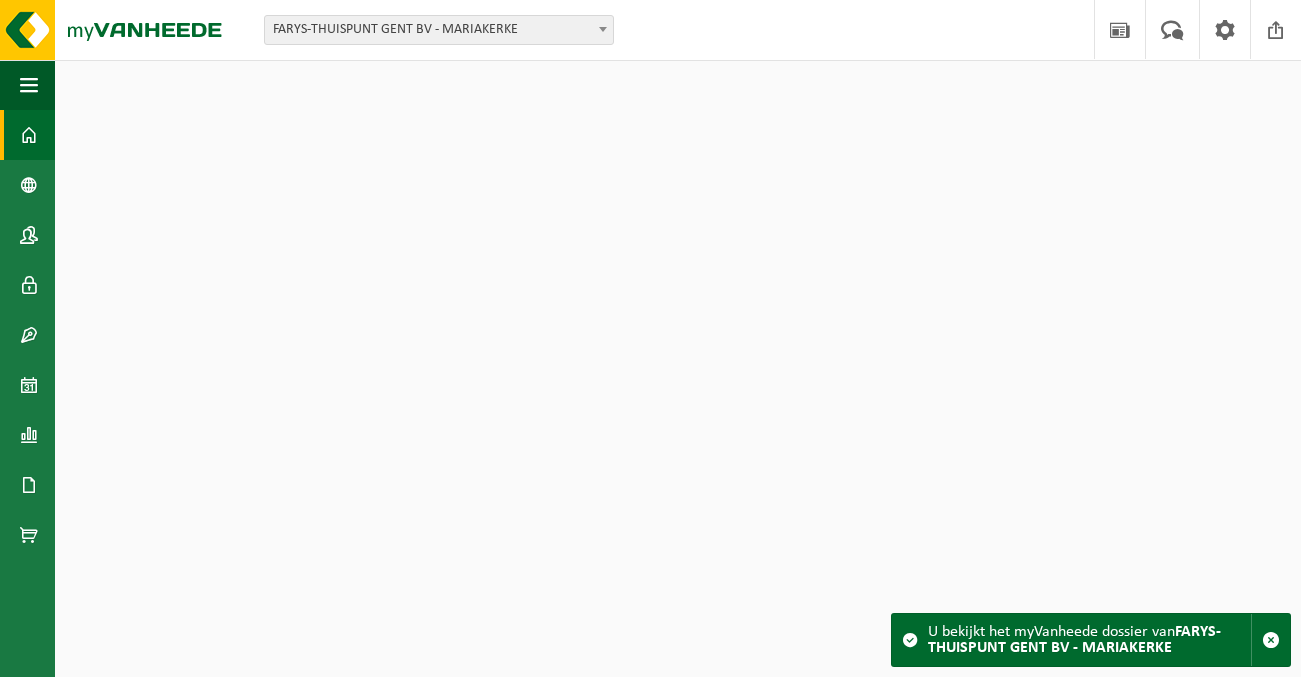 scroll, scrollTop: 0, scrollLeft: 0, axis: both 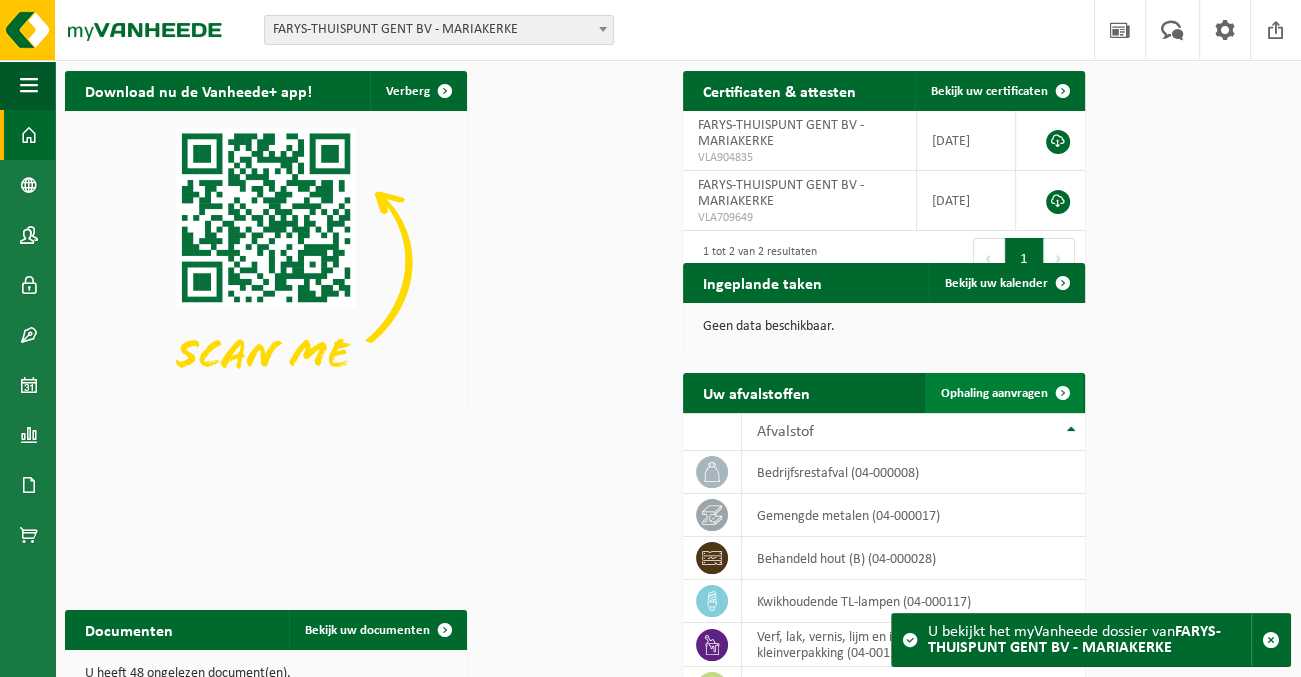 click on "Ophaling aanvragen" at bounding box center [1004, 393] 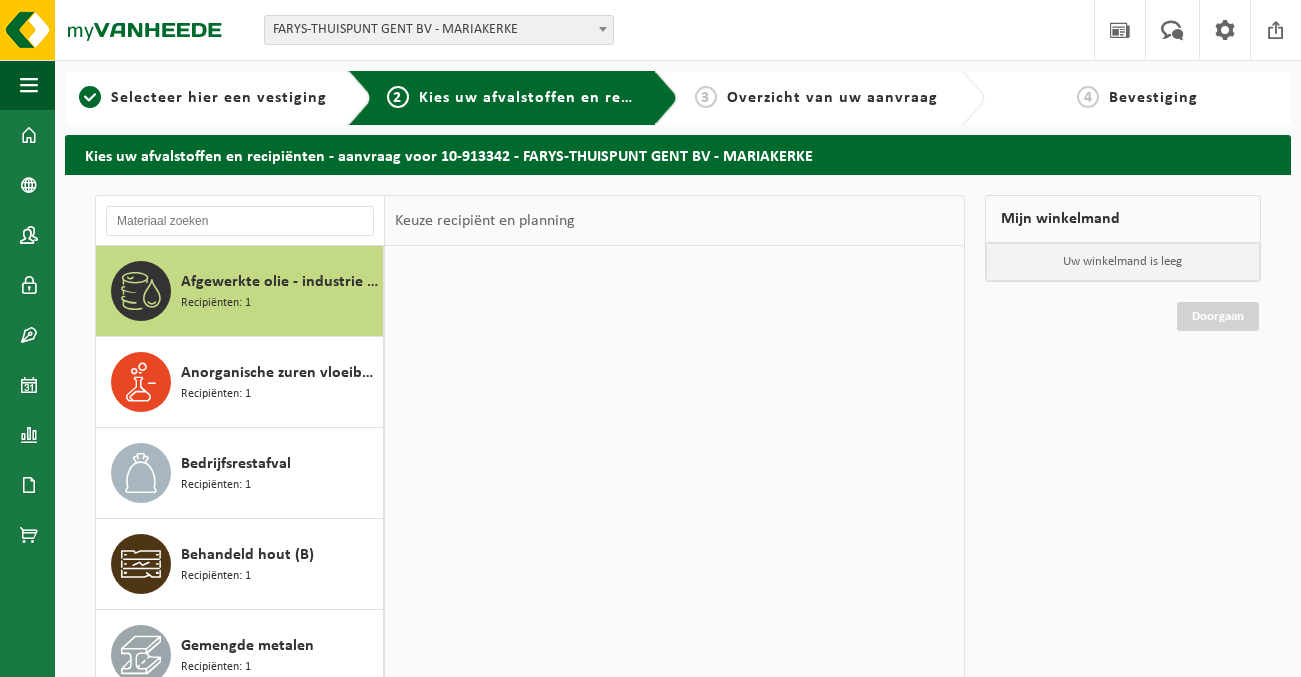 scroll, scrollTop: 0, scrollLeft: 0, axis: both 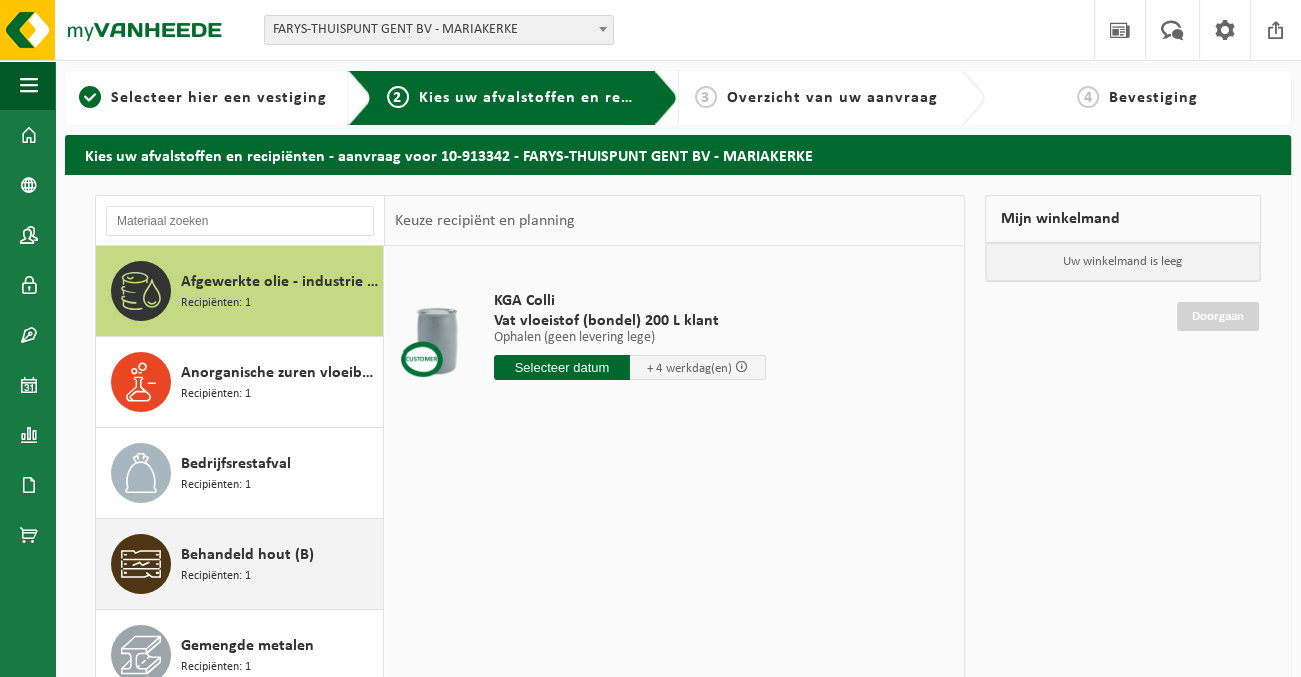 click on "Recipiënten: 1" at bounding box center [216, 576] 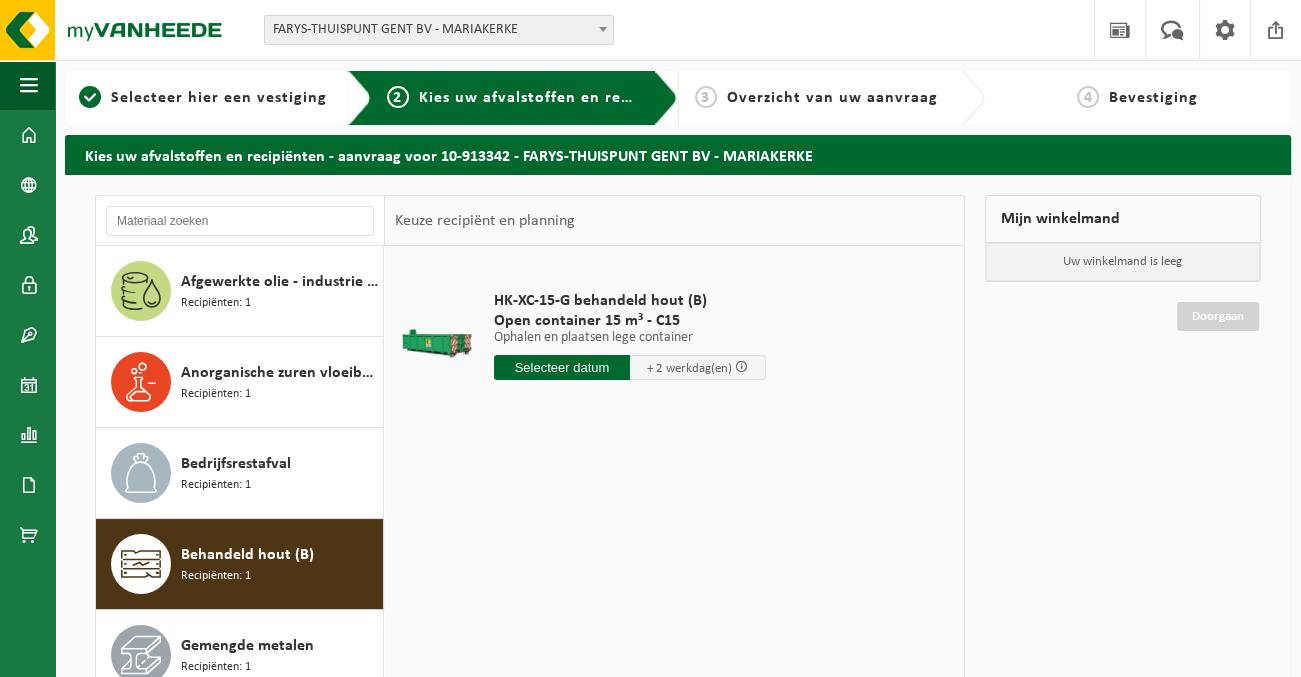 click at bounding box center [562, 367] 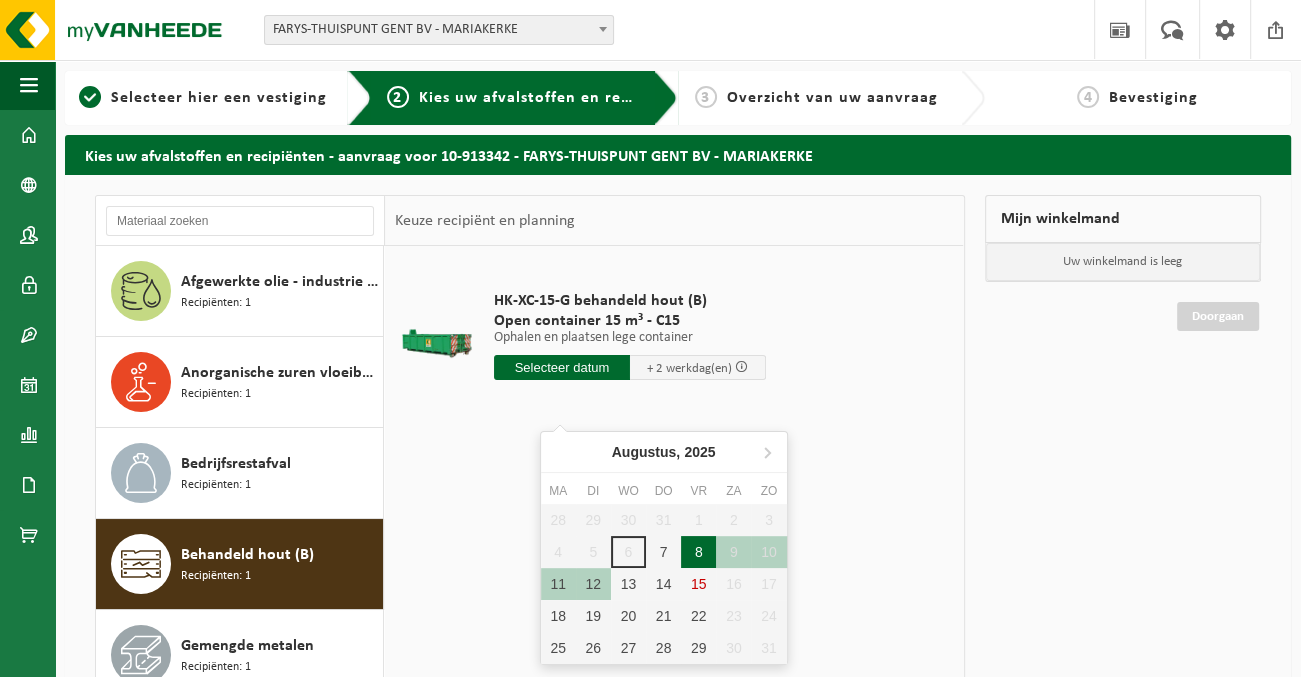click on "8" at bounding box center (698, 552) 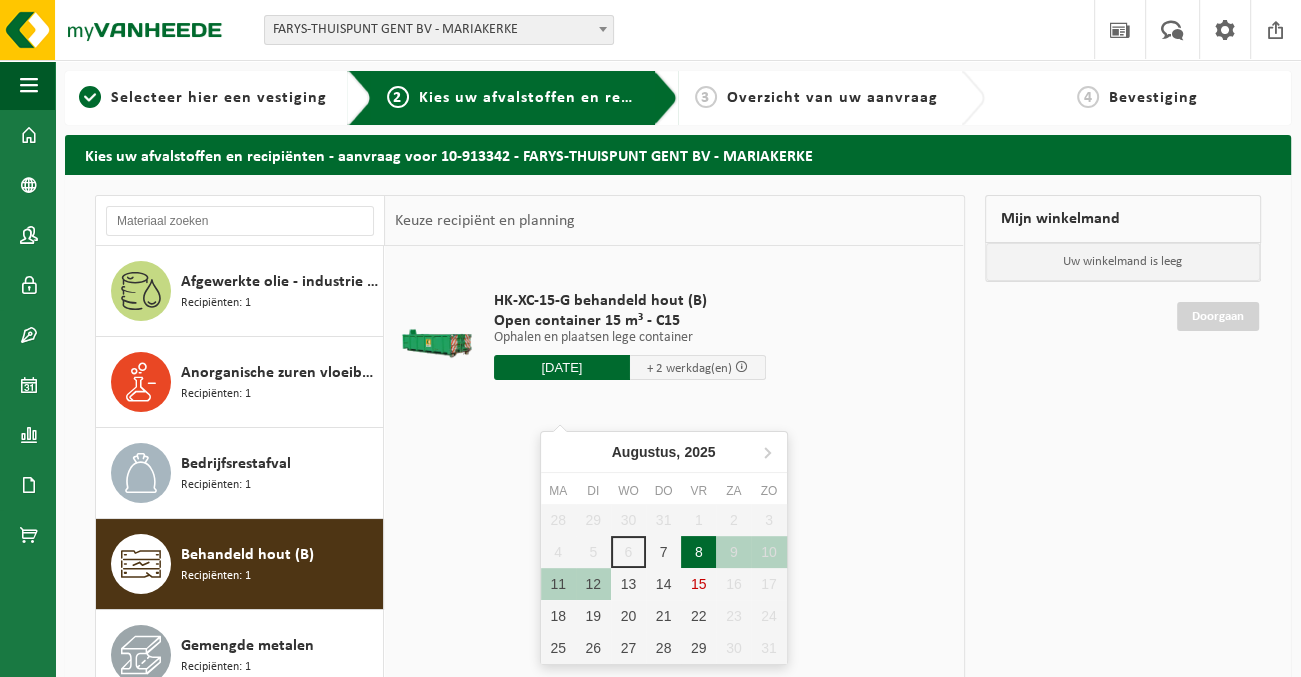 type on "Van 2025-08-08" 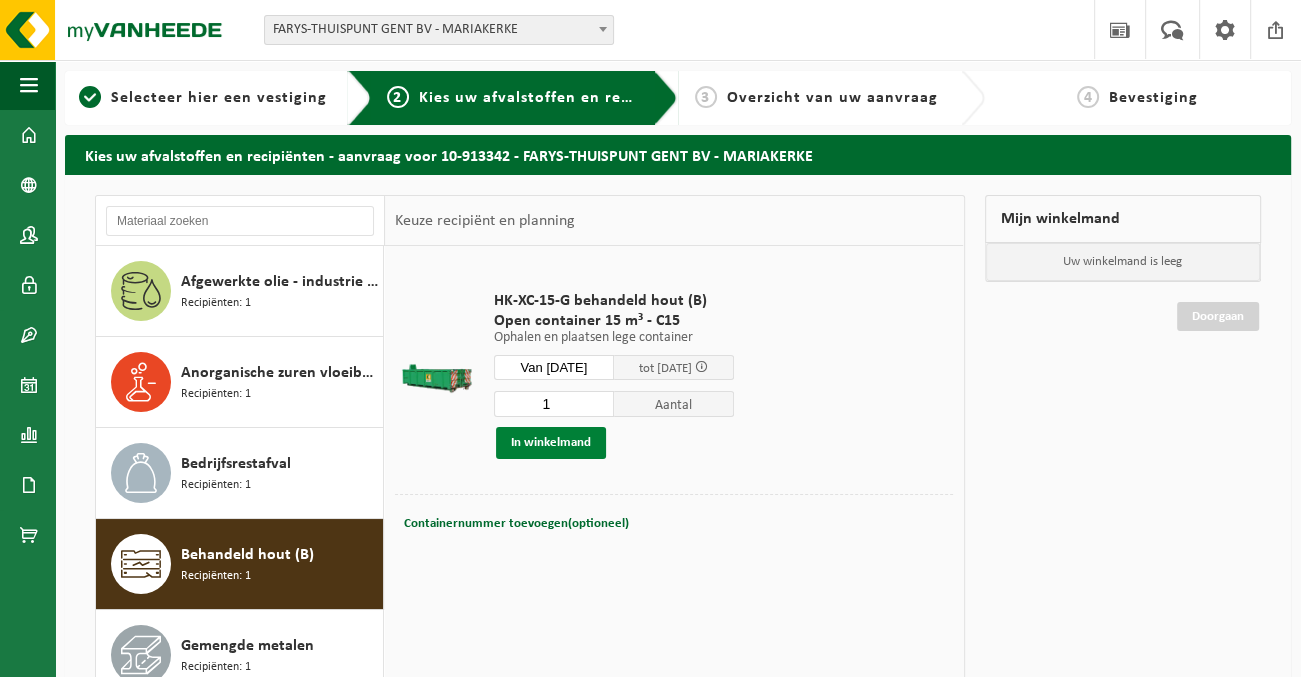 click on "In winkelmand" at bounding box center [551, 443] 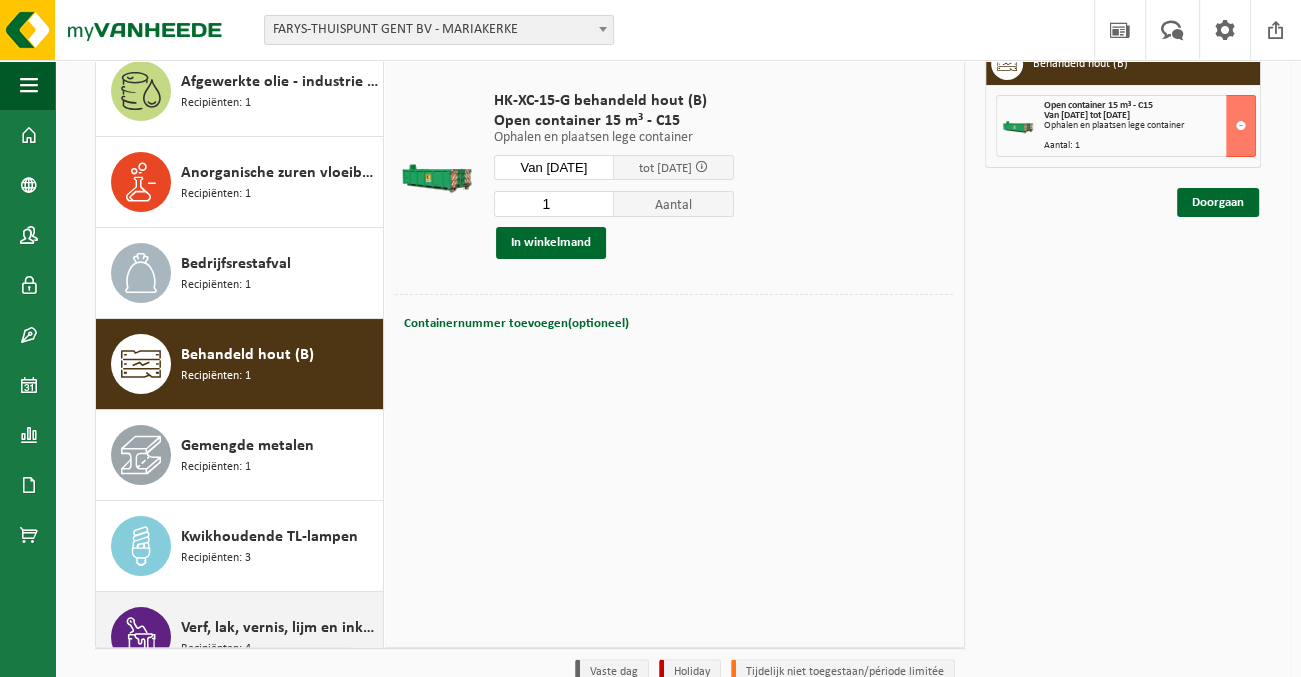 scroll, scrollTop: 300, scrollLeft: 0, axis: vertical 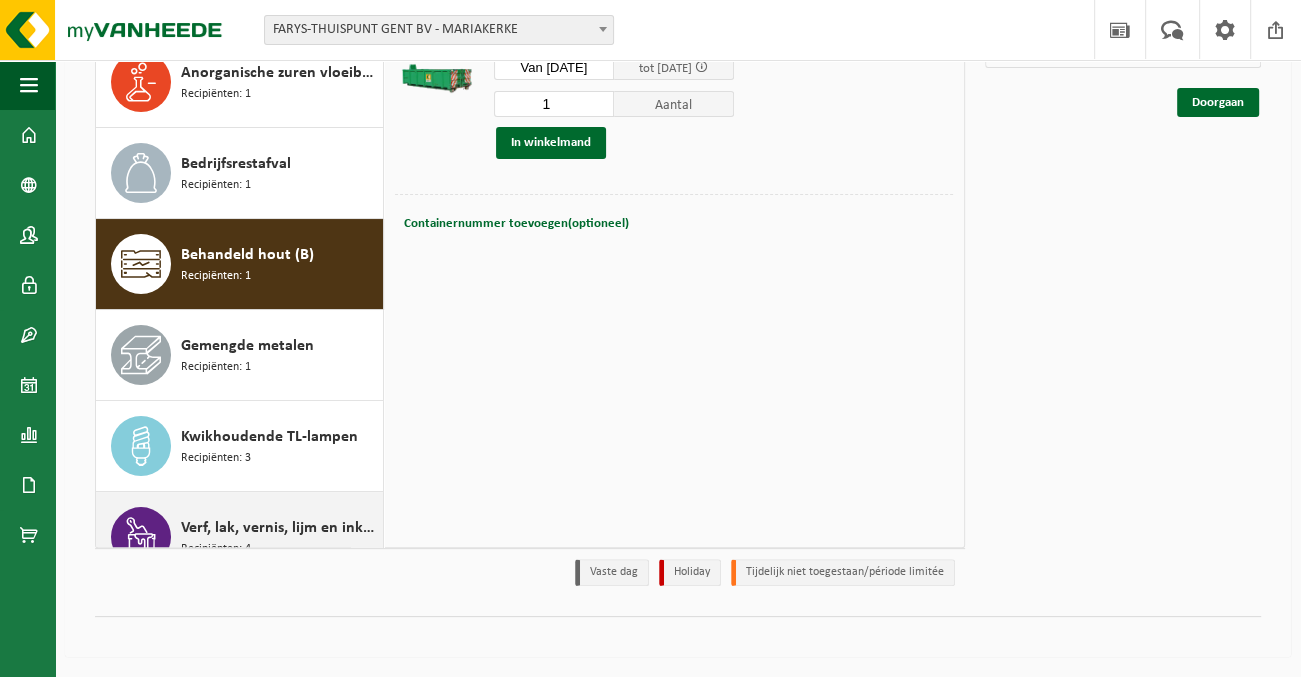 click on "Recipiënten: 4" at bounding box center (216, 549) 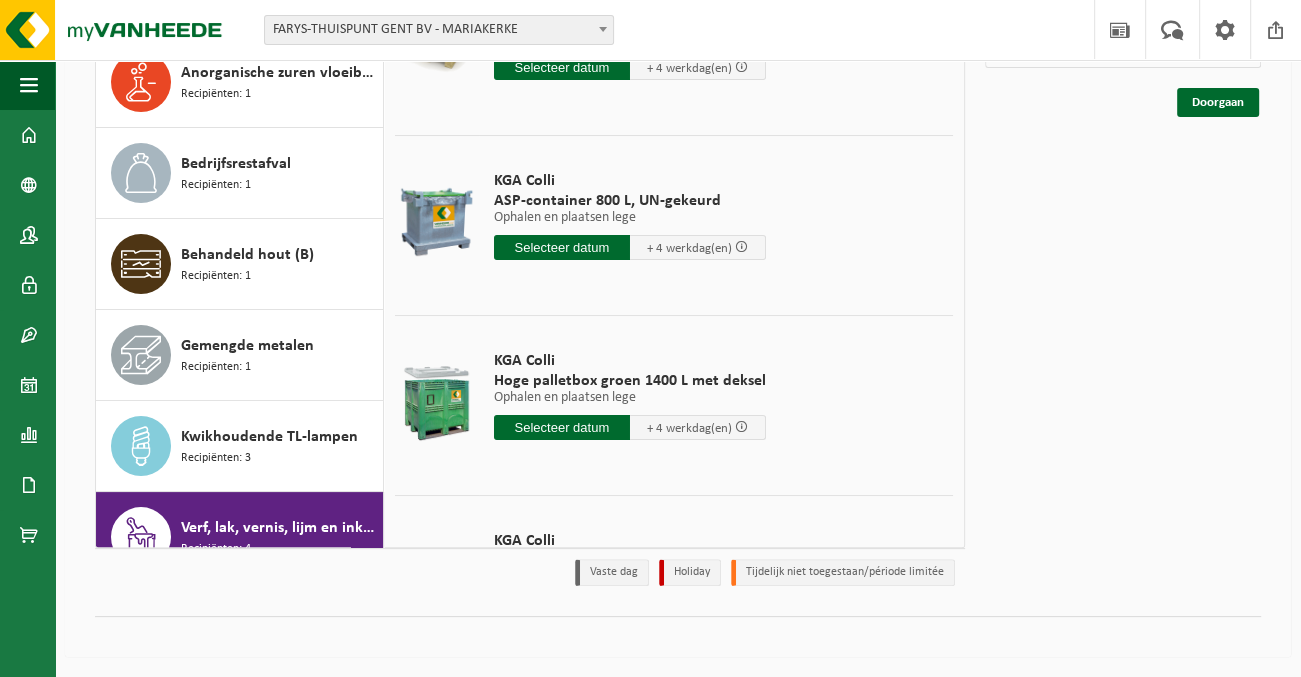 scroll, scrollTop: 37, scrollLeft: 0, axis: vertical 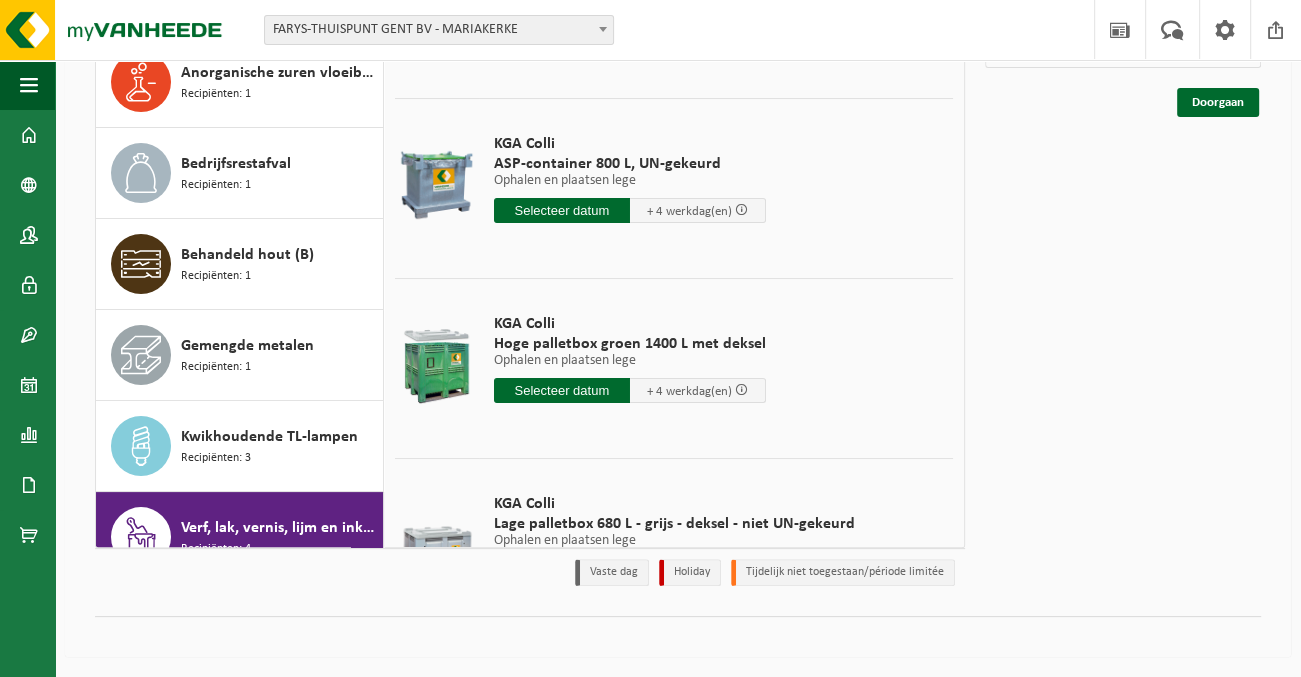click at bounding box center (584, 570) 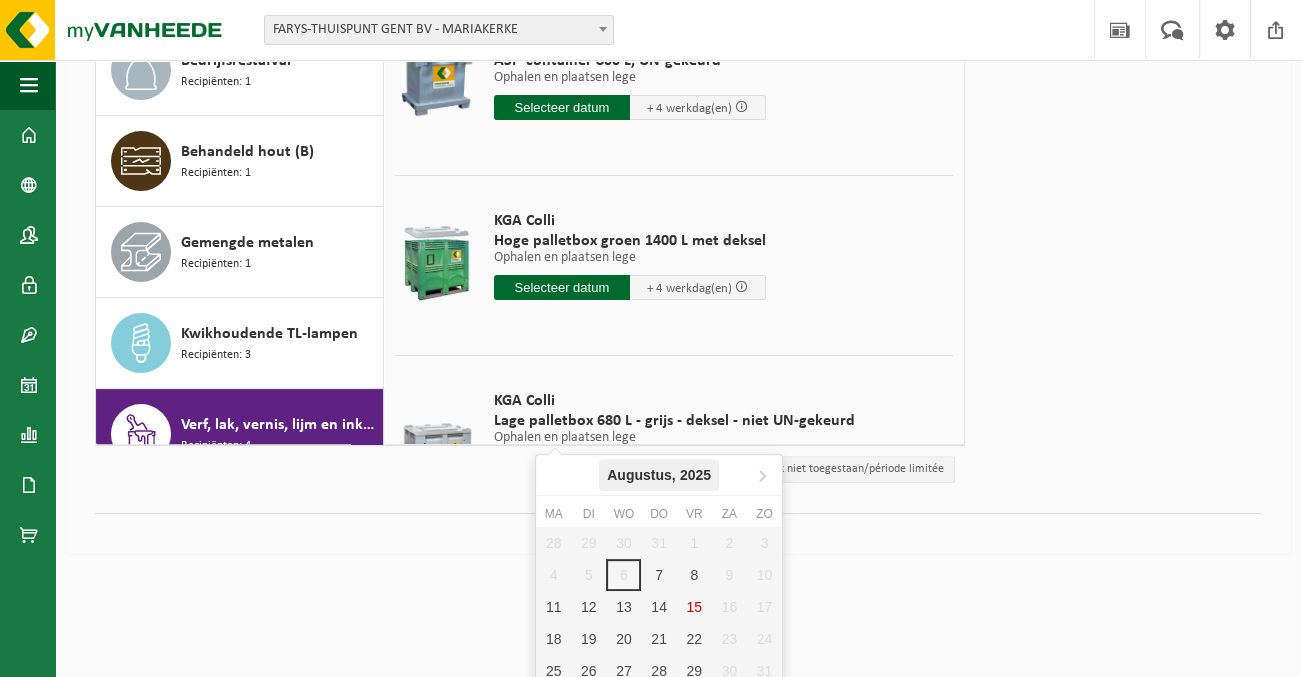 scroll, scrollTop: 413, scrollLeft: 0, axis: vertical 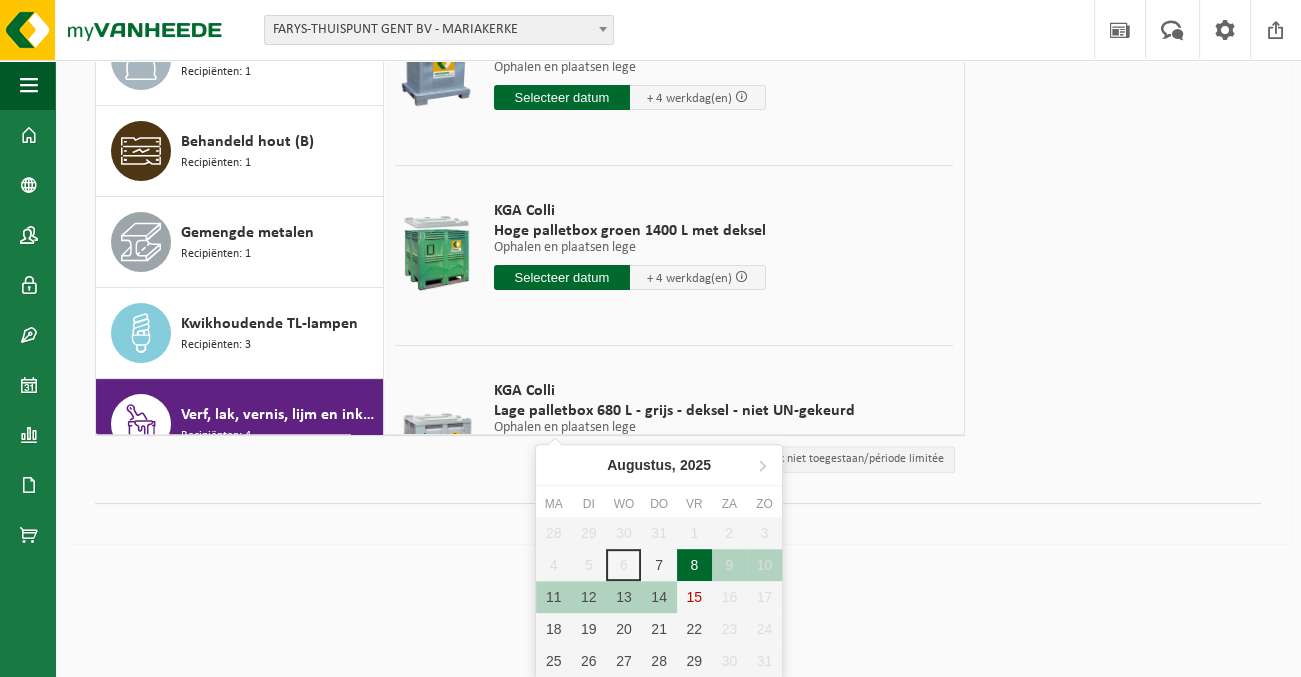 click on "8" at bounding box center [694, 565] 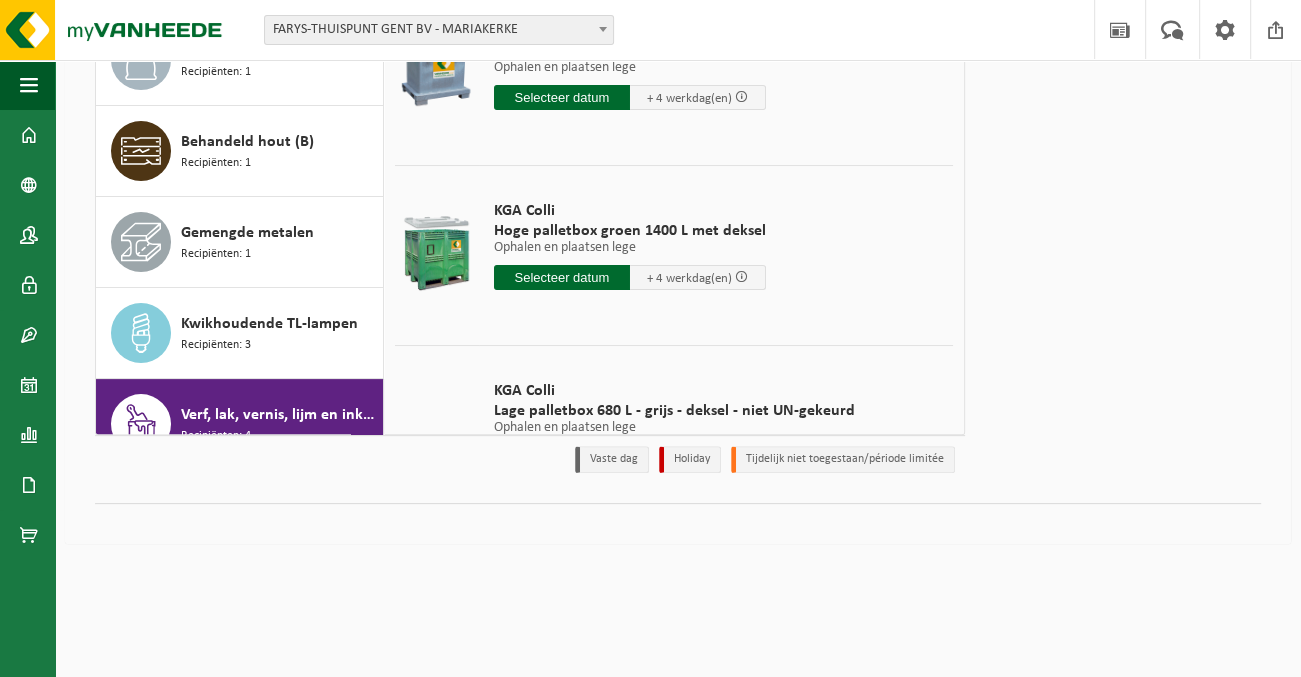 scroll, scrollTop: 352, scrollLeft: 0, axis: vertical 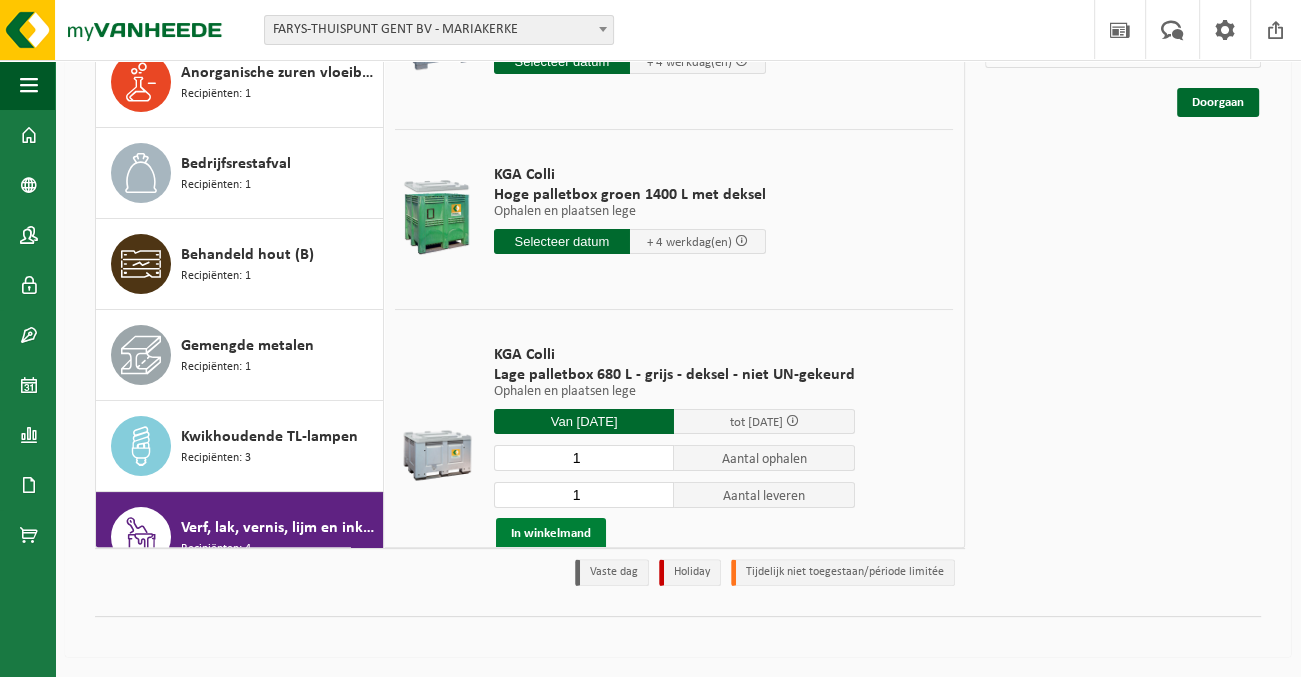 click on "In winkelmand" at bounding box center (551, 534) 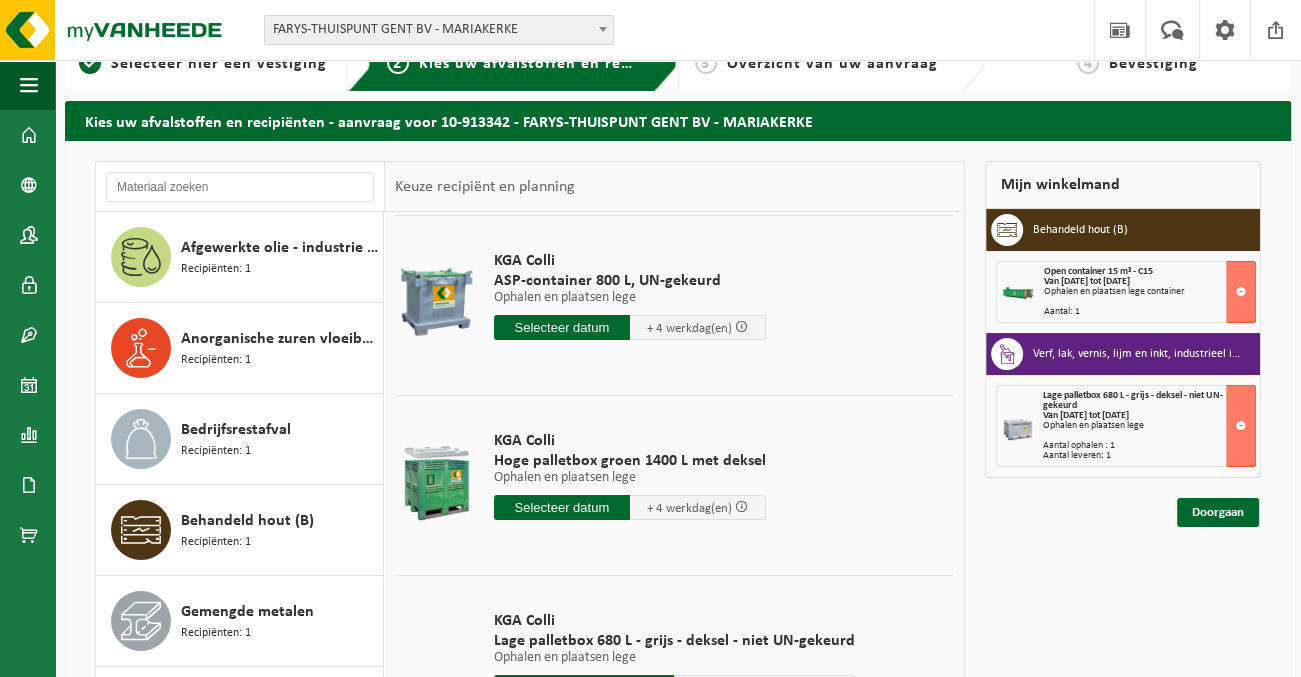 scroll, scrollTop: 0, scrollLeft: 0, axis: both 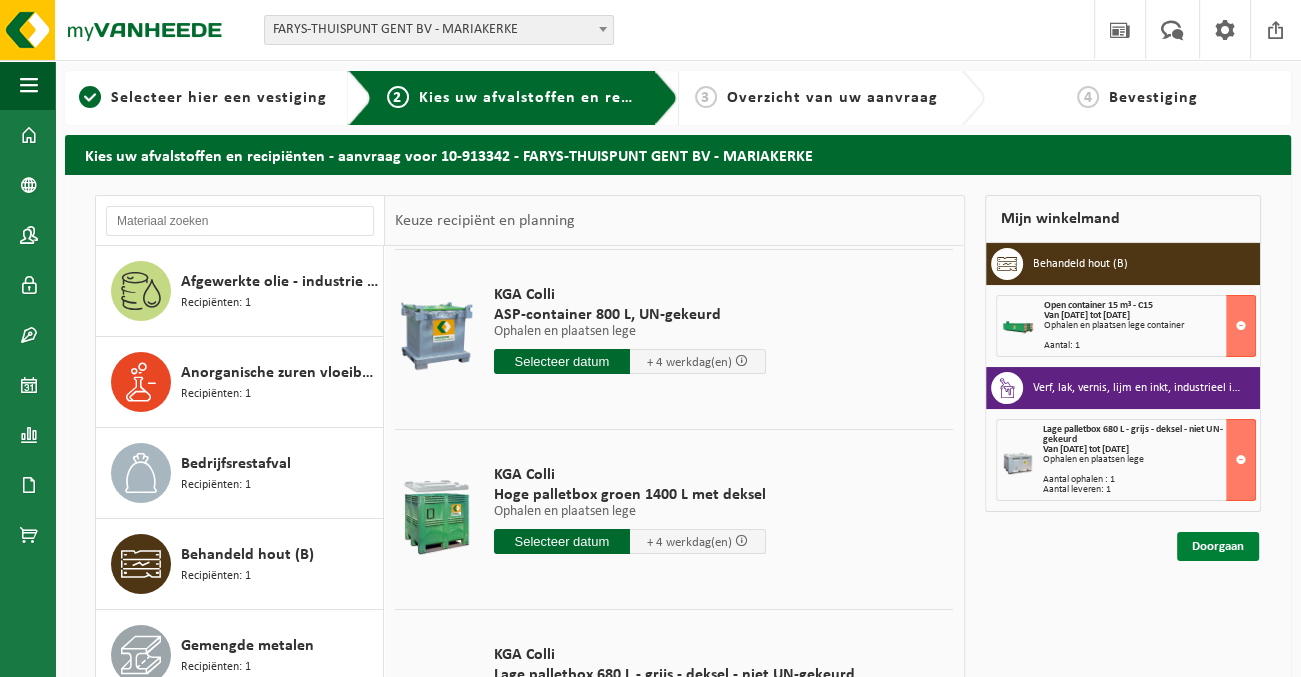 click on "Doorgaan" at bounding box center [1218, 546] 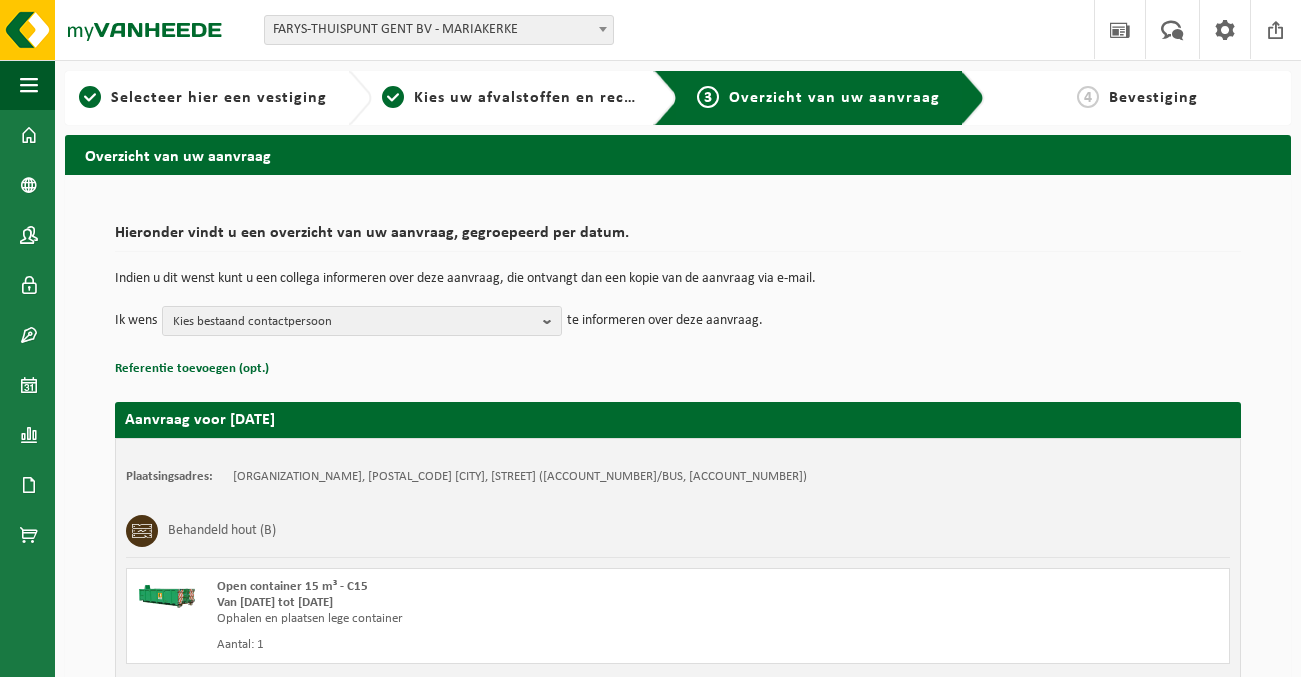 scroll, scrollTop: 0, scrollLeft: 0, axis: both 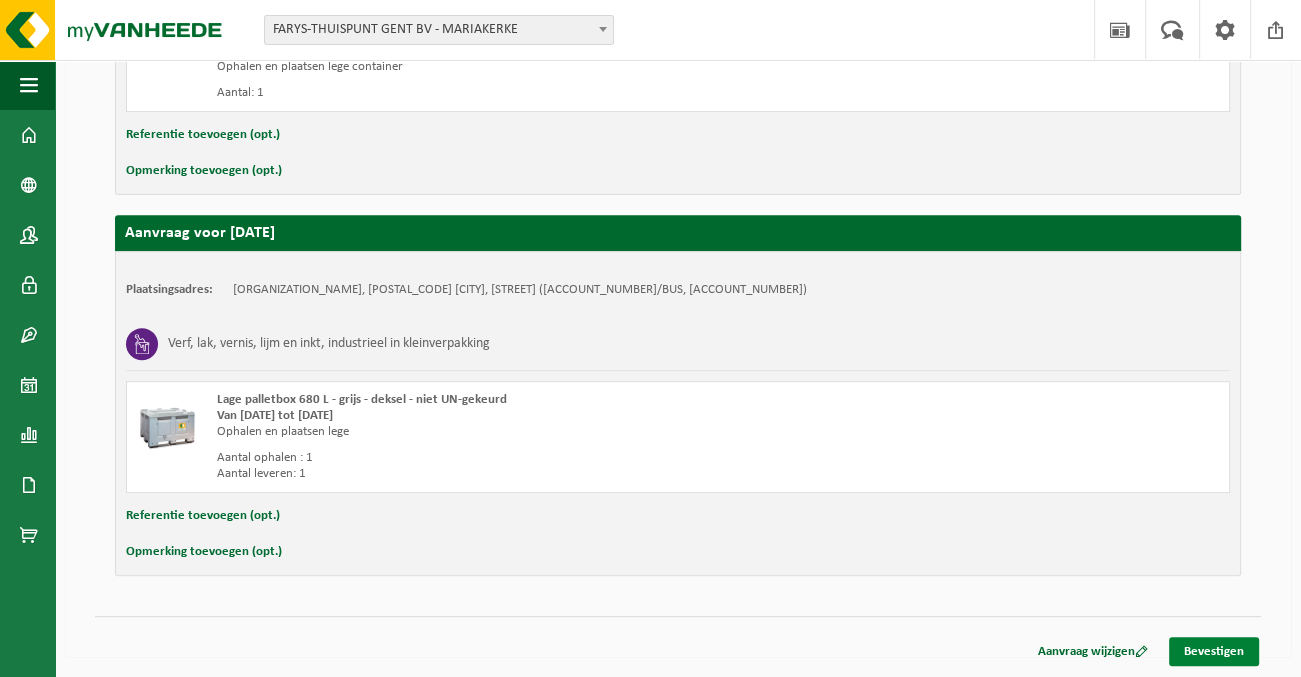 click on "Bevestigen" at bounding box center (1214, 651) 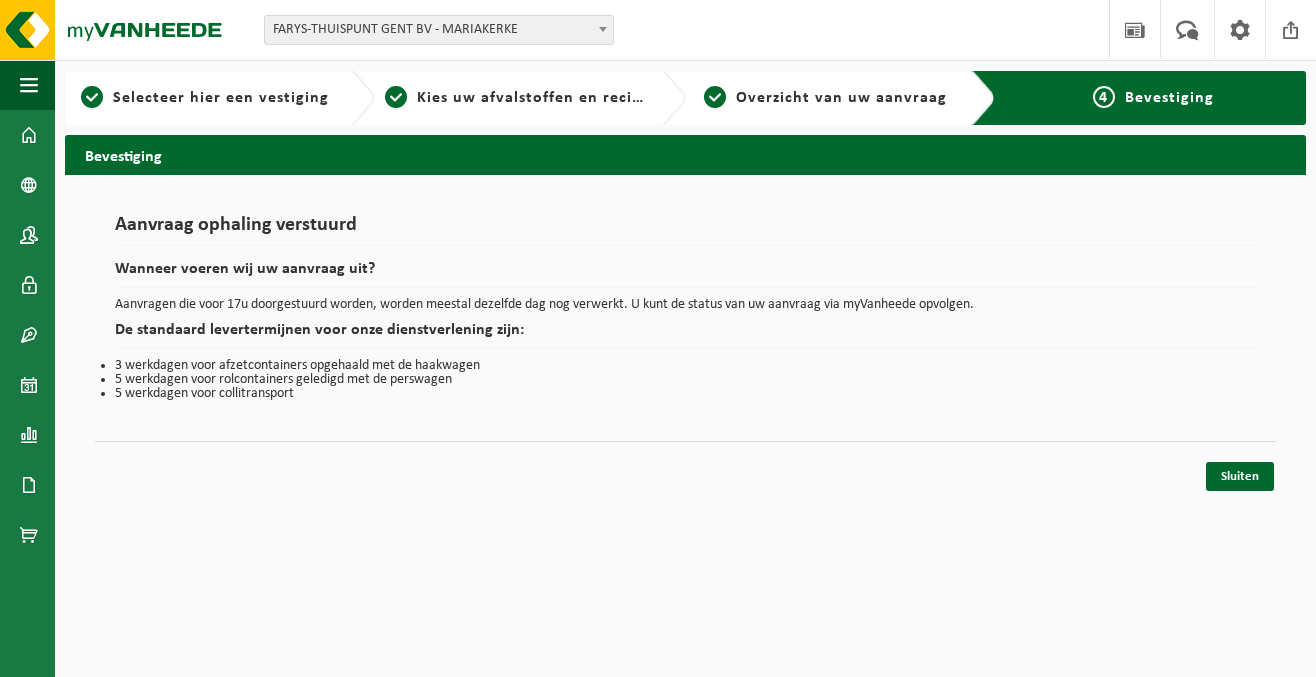 scroll, scrollTop: 0, scrollLeft: 0, axis: both 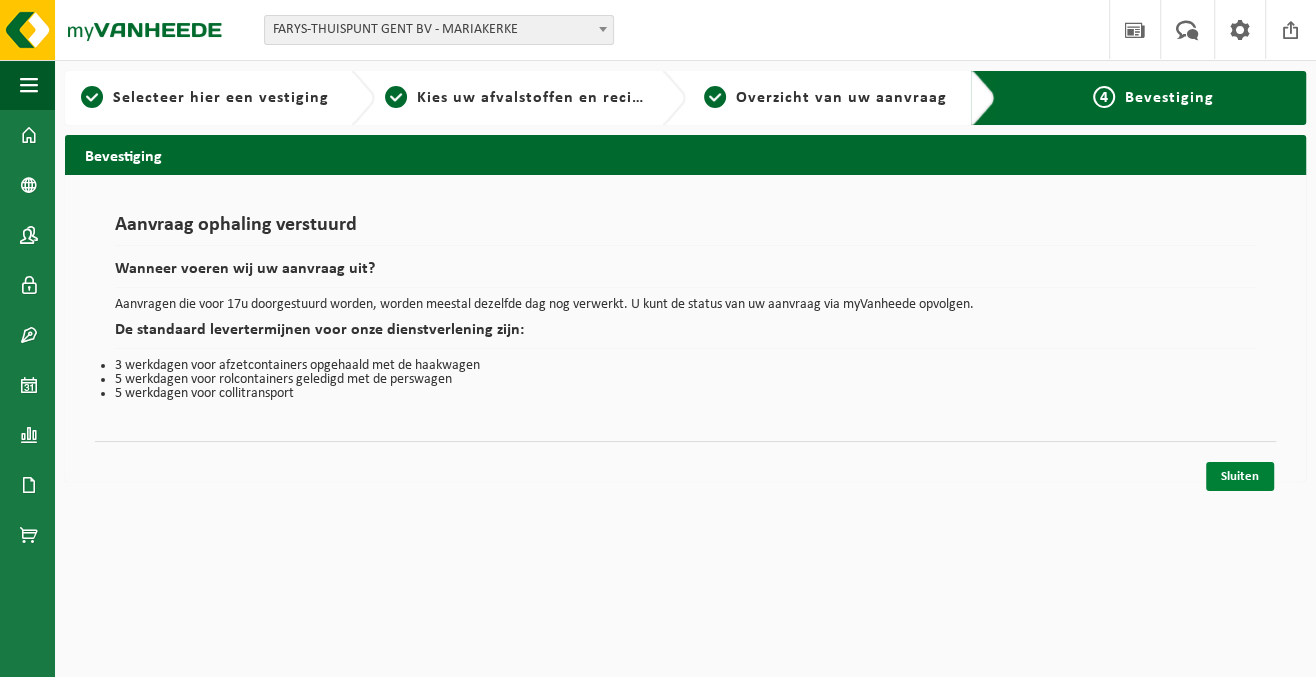 click on "Sluiten" at bounding box center [1240, 476] 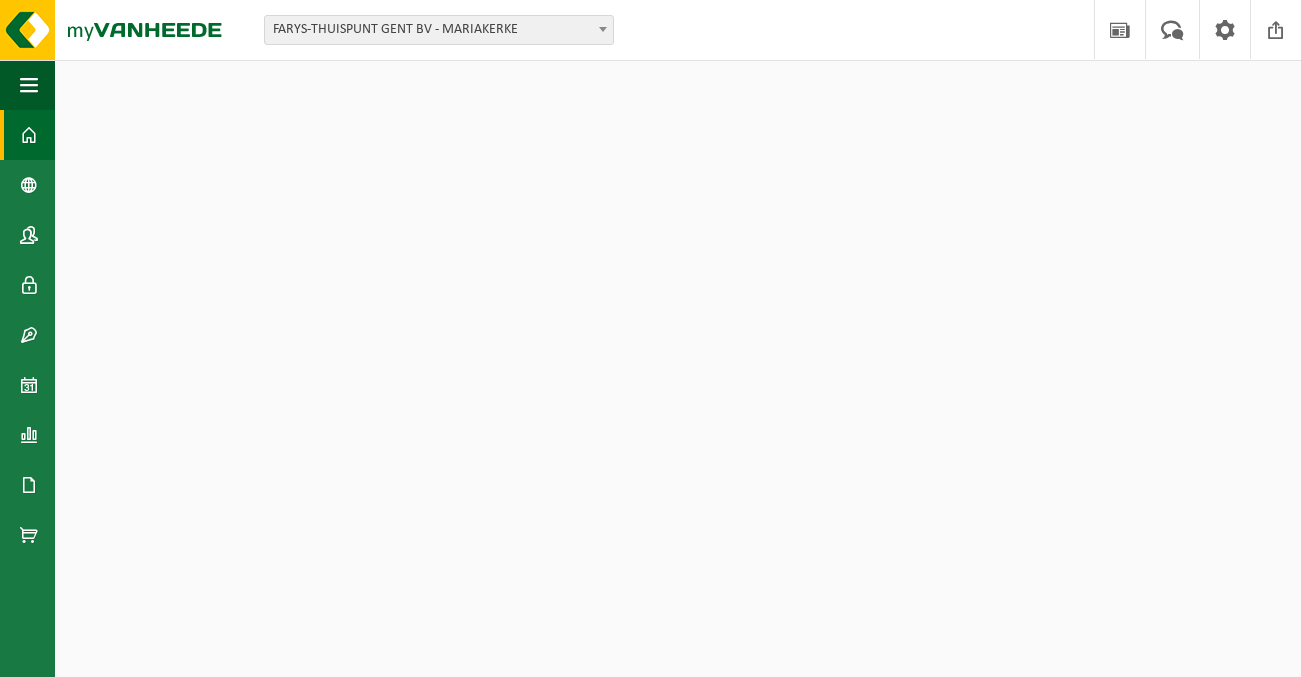 scroll, scrollTop: 0, scrollLeft: 0, axis: both 